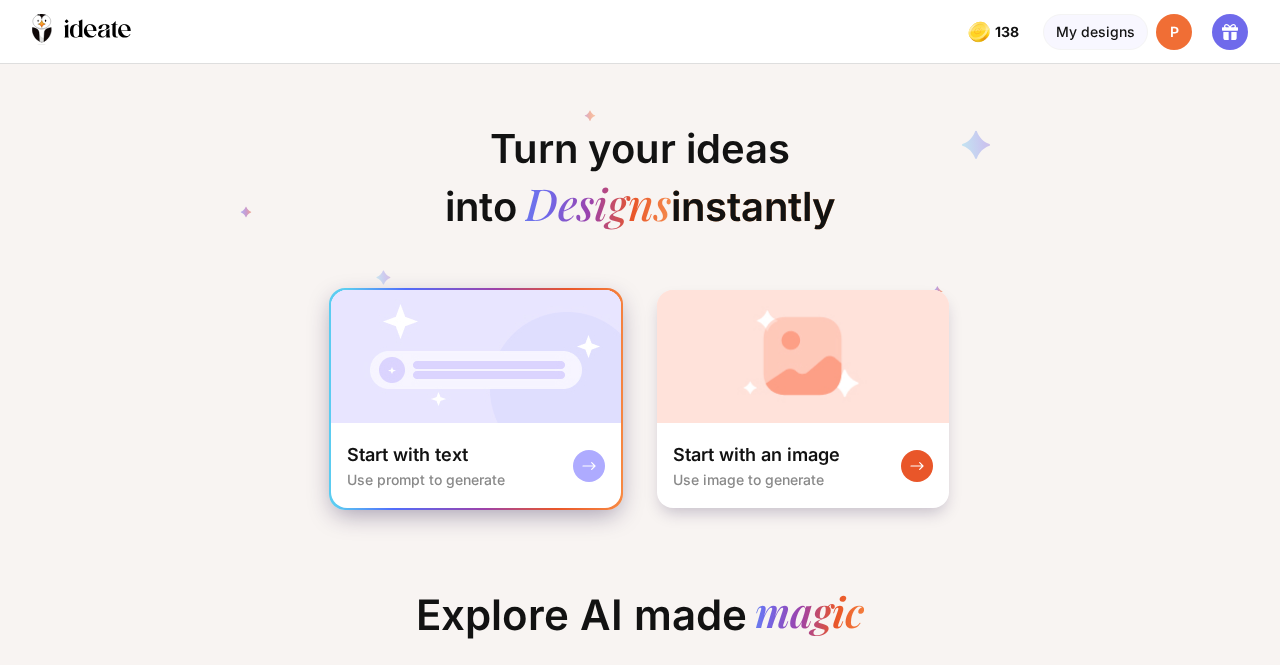 scroll, scrollTop: 0, scrollLeft: 0, axis: both 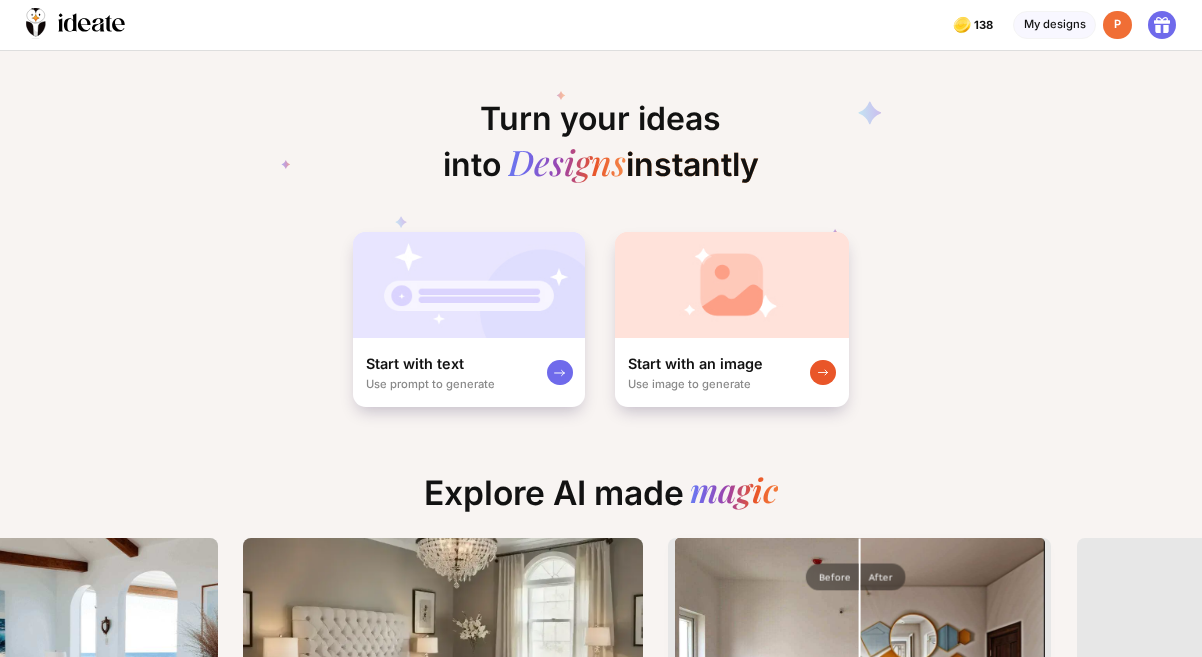 drag, startPoint x: 541, startPoint y: 8, endPoint x: 237, endPoint y: 369, distance: 471.9502 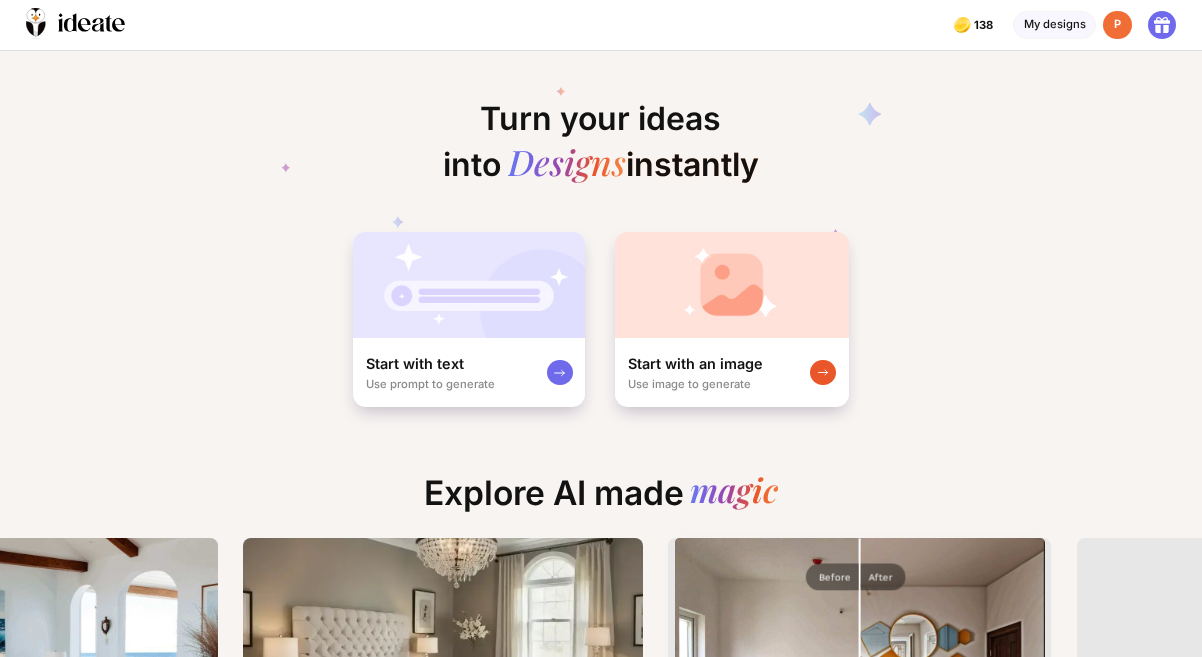 click on "Turn your ideas into Designs  instantly Start with text Use prompt to generate Start with an image Use image to generate" at bounding box center [601, 230] 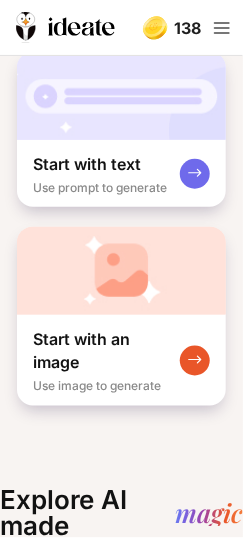 click on "Start with an image" at bounding box center (106, 351) 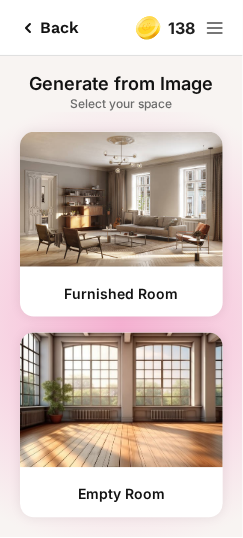 click at bounding box center [121, 199] 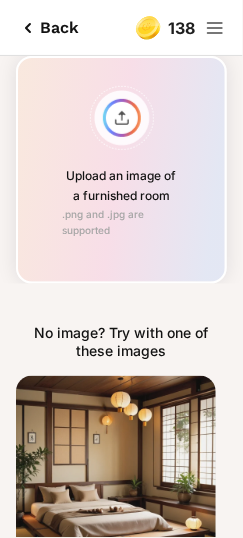 click on "Upload an image of a furnished room .png and .jpg are supported" at bounding box center (121, 170) 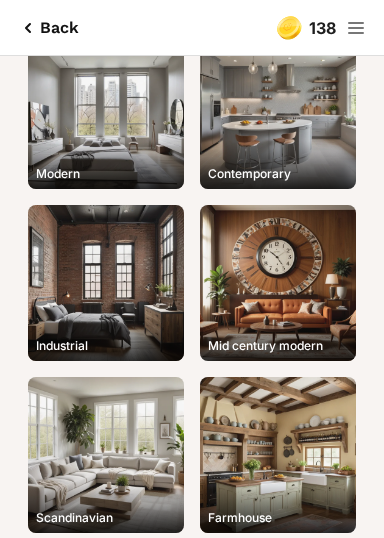 scroll, scrollTop: 0, scrollLeft: 0, axis: both 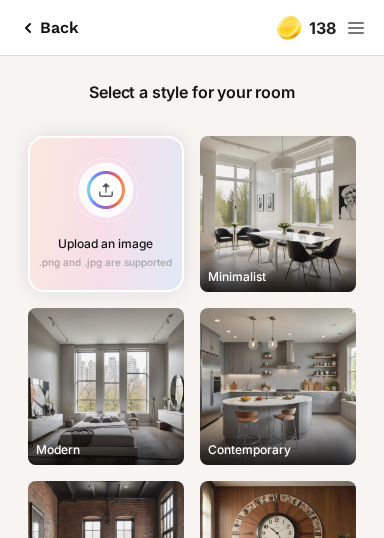 click on "Minimalist" at bounding box center [278, 214] 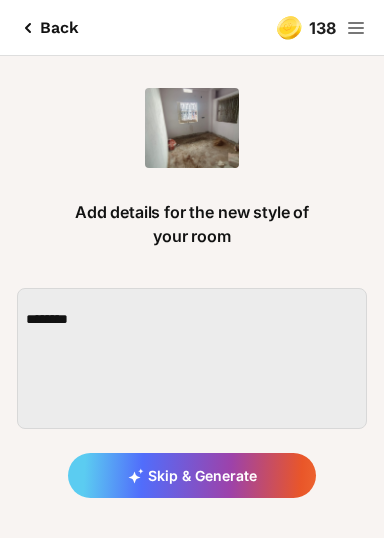 click on "Skip & Generate" at bounding box center (192, 475) 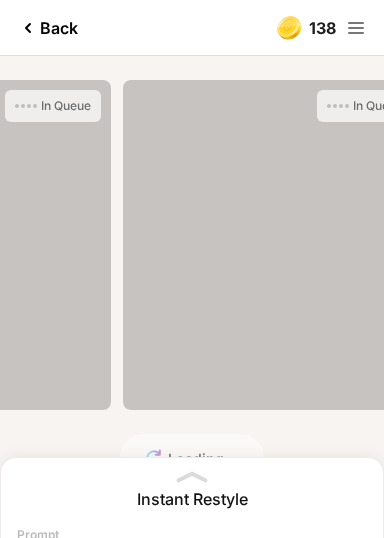 scroll, scrollTop: 0, scrollLeft: 431, axis: horizontal 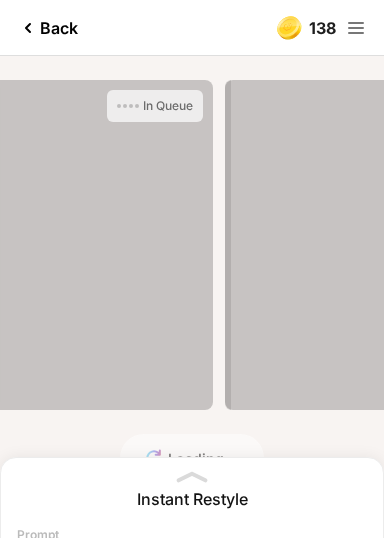 click 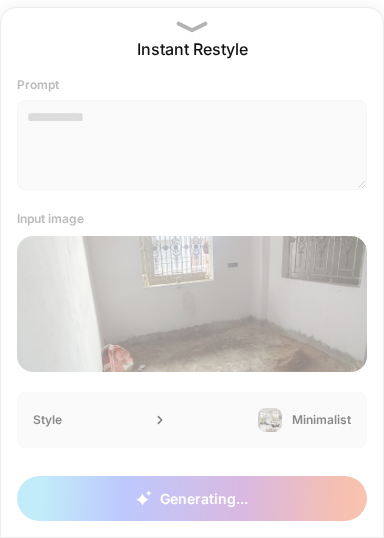 click 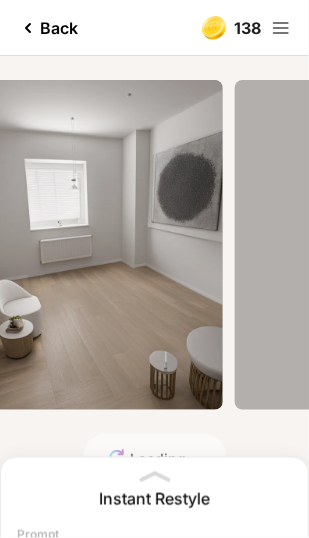 scroll, scrollTop: 0, scrollLeft: 0, axis: both 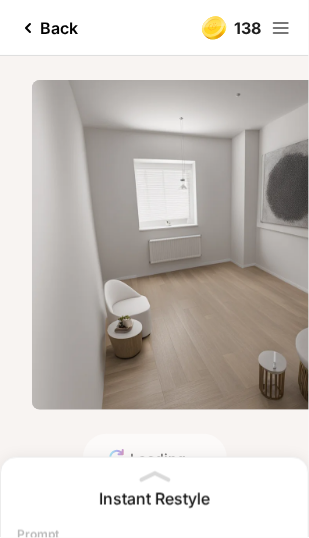 click on "Edit Design" at bounding box center [0, 0] 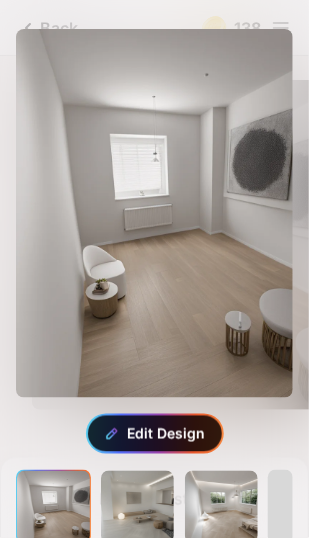 scroll, scrollTop: 98, scrollLeft: 0, axis: vertical 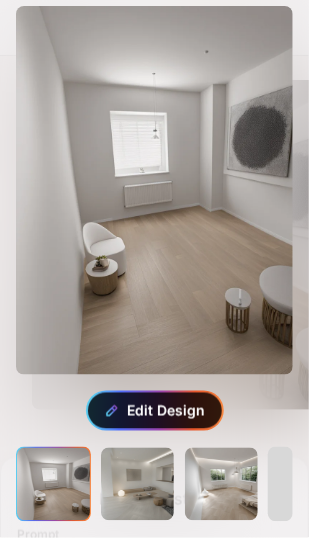 click at bounding box center [154, 190] 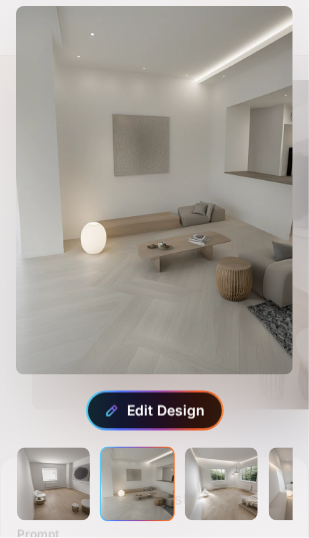 click at bounding box center [221, 484] 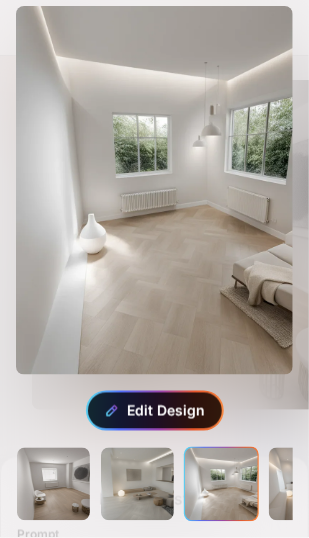 scroll, scrollTop: 0, scrollLeft: 37, axis: horizontal 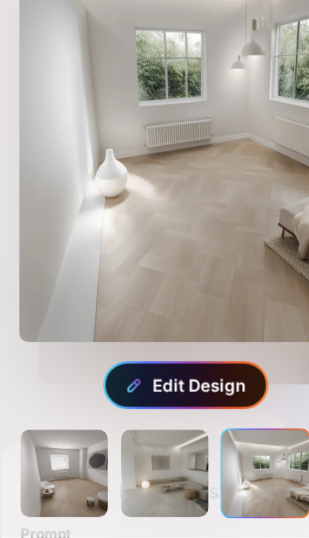 click at bounding box center [53, 484] 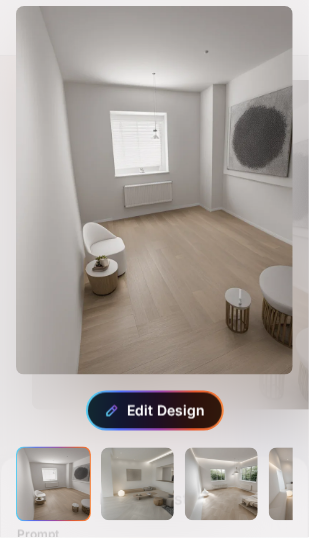click on "Edit Design" at bounding box center (155, 411) 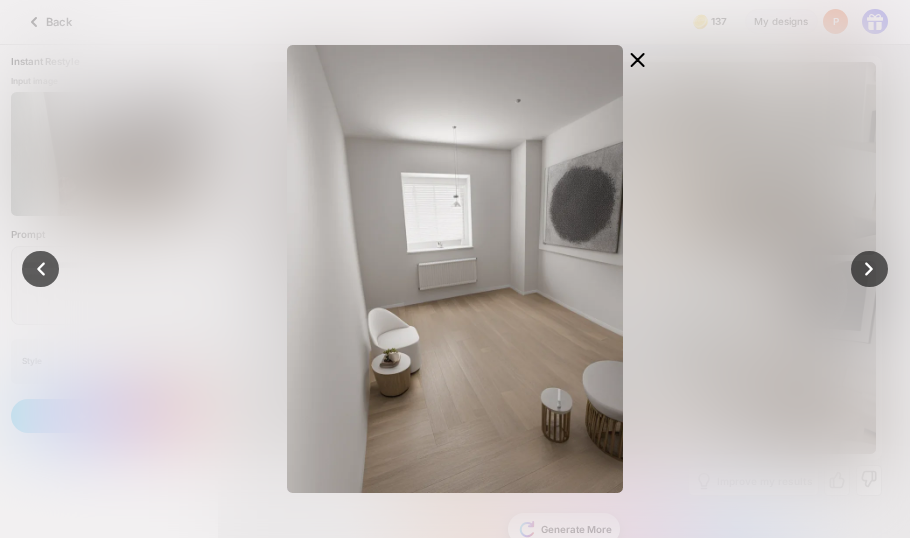 click 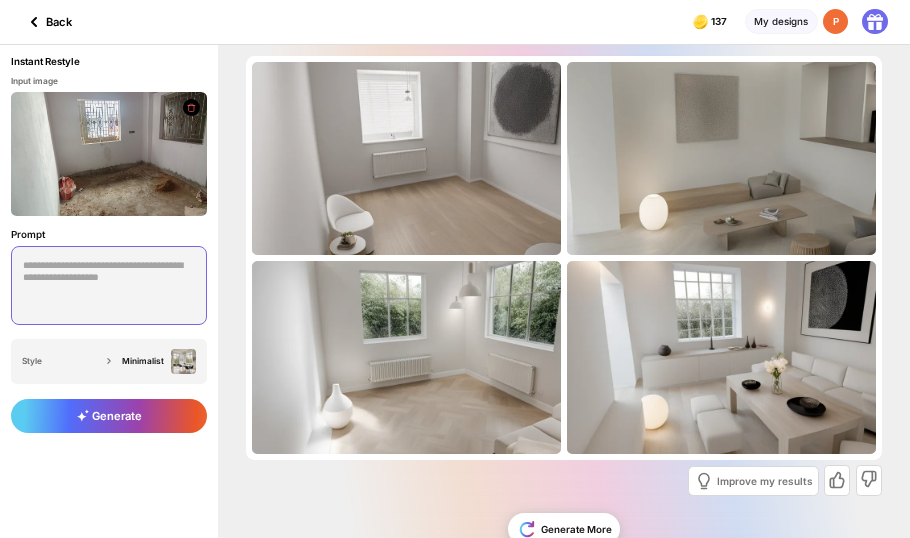 click at bounding box center [109, 285] 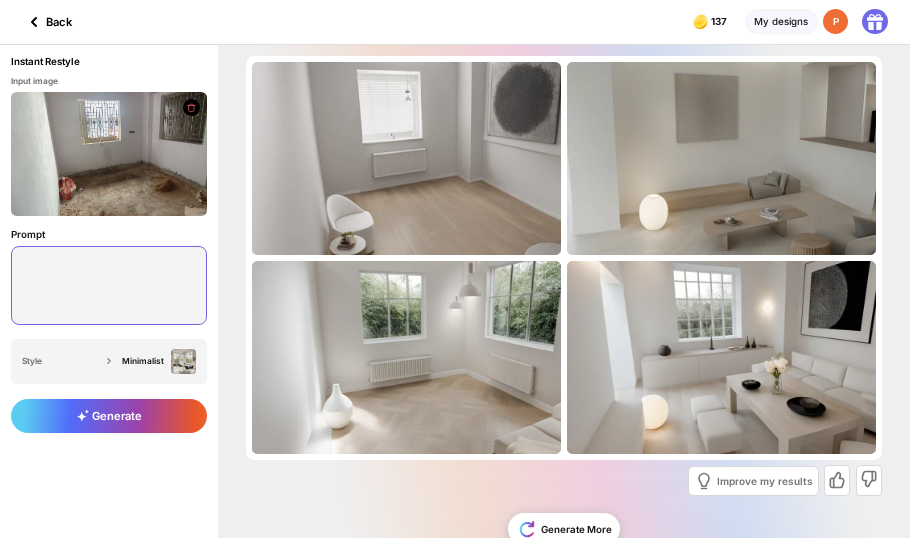 type on "*" 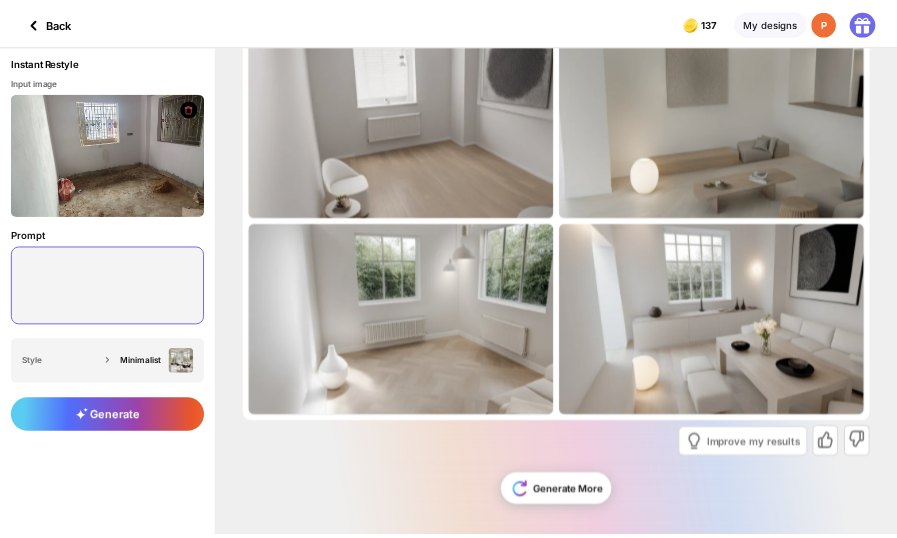 scroll, scrollTop: 0, scrollLeft: 0, axis: both 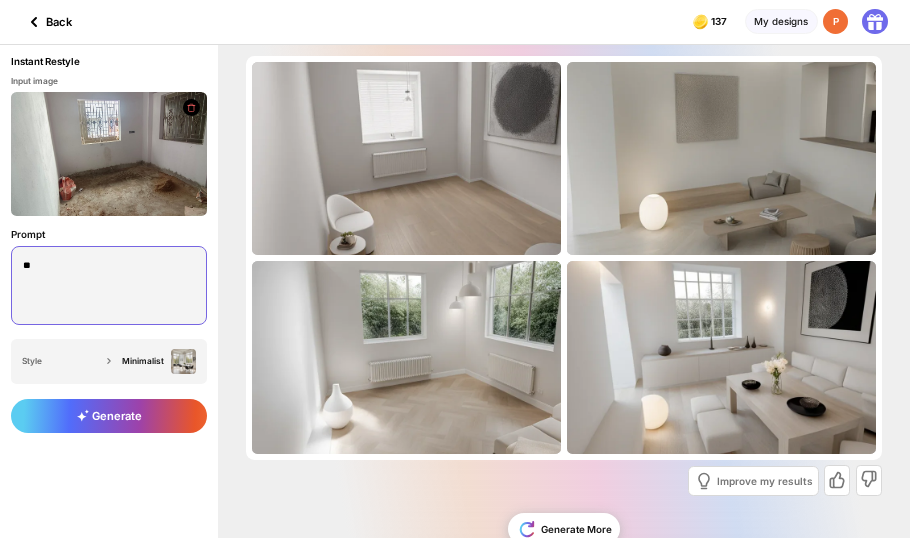 type on "*" 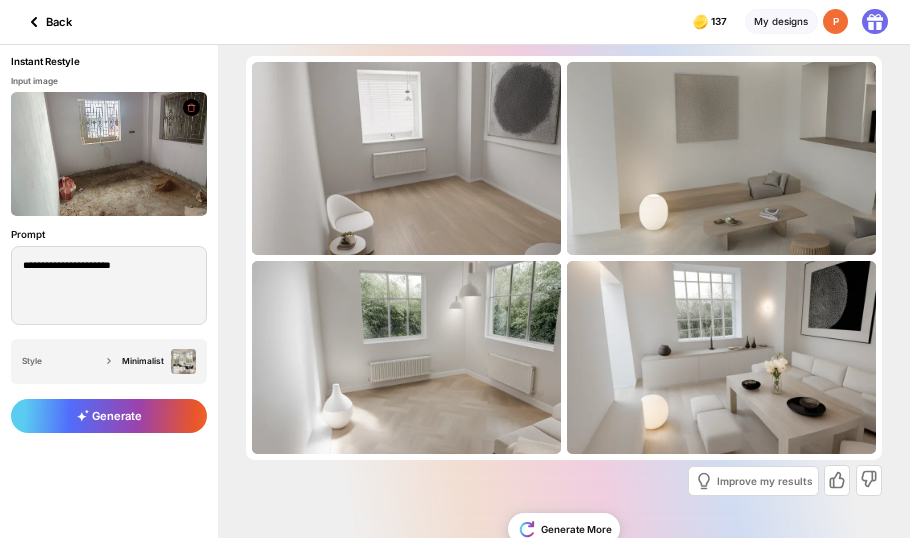 click on "Generate" at bounding box center [109, 416] 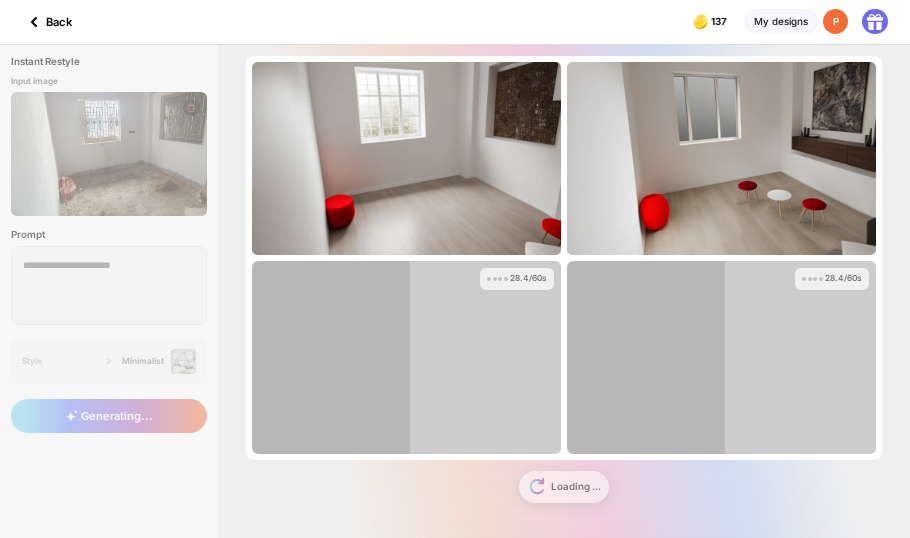 click on "**********" at bounding box center [455, 291] 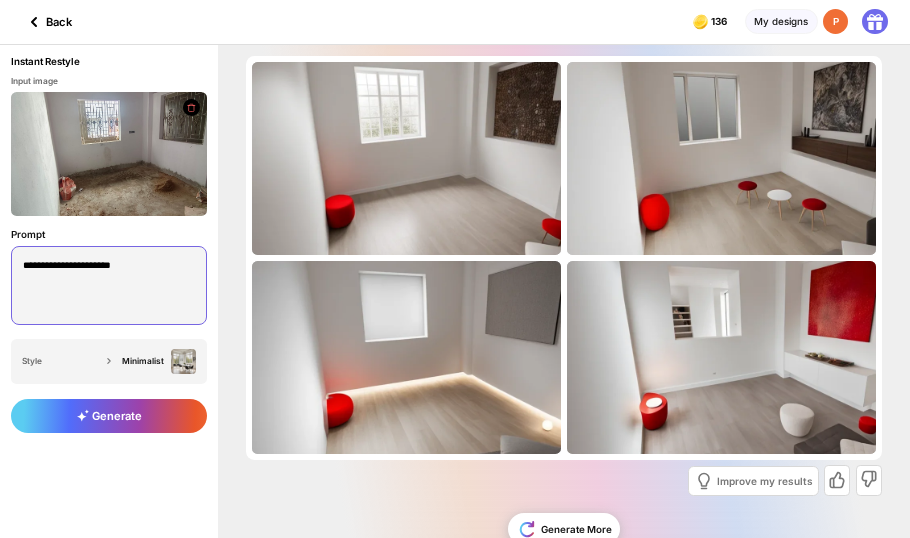 click on "**********" at bounding box center [109, 285] 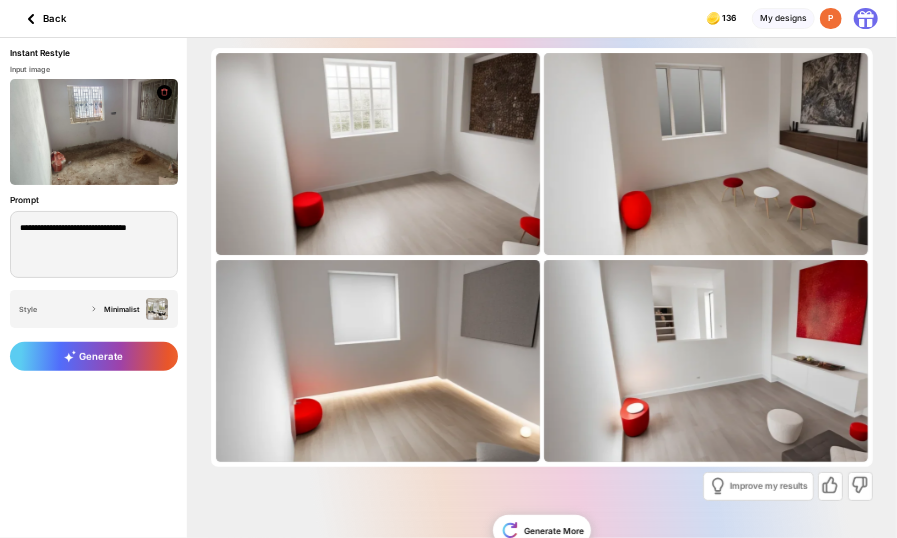 click on "Generate" at bounding box center [94, 357] 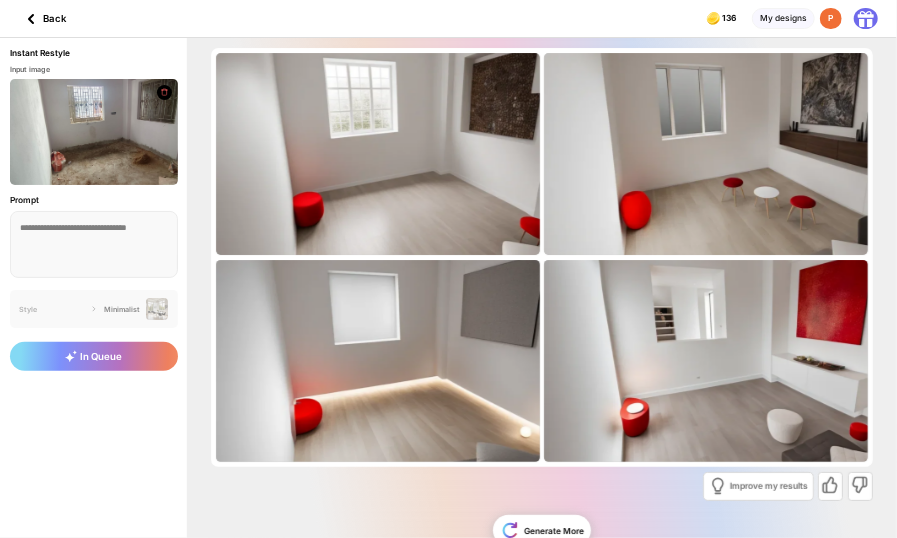 click on "Edit Design" at bounding box center [0, 0] 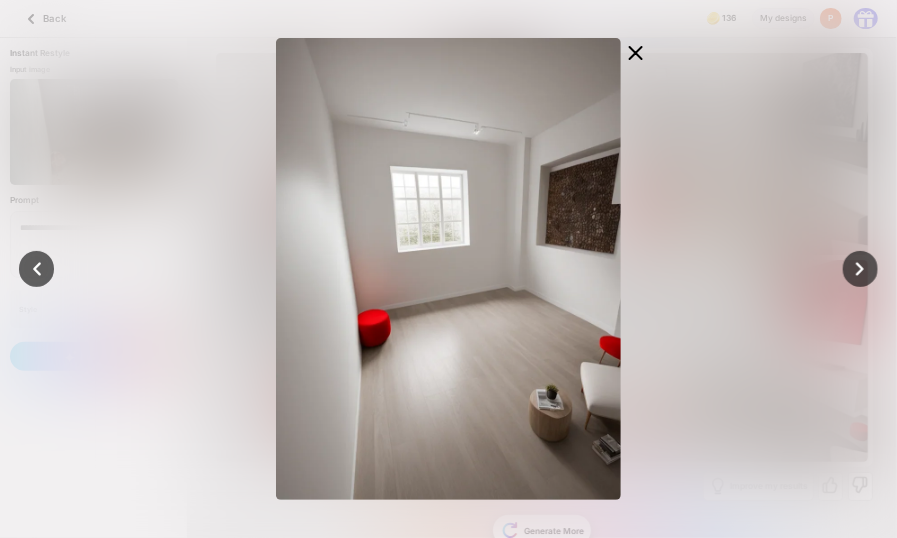 click 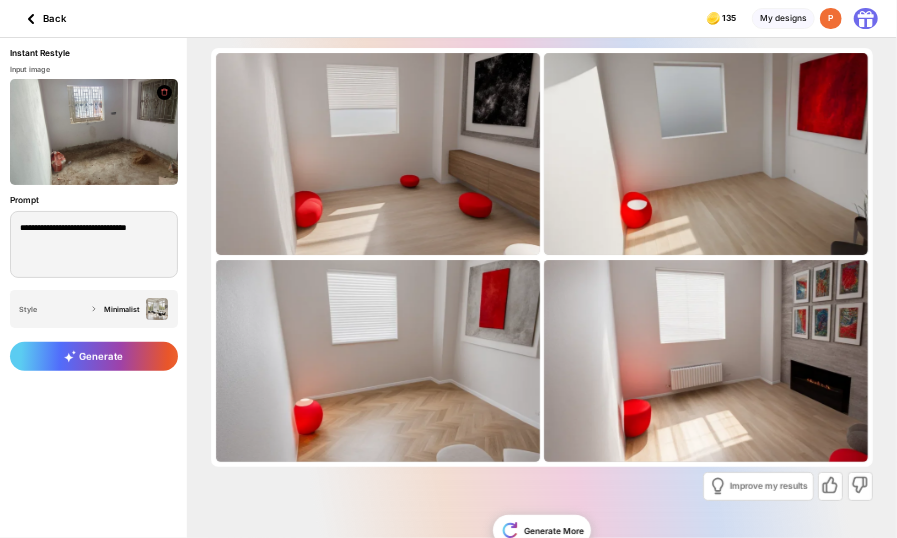 click on "Edit Design" at bounding box center (0, 0) 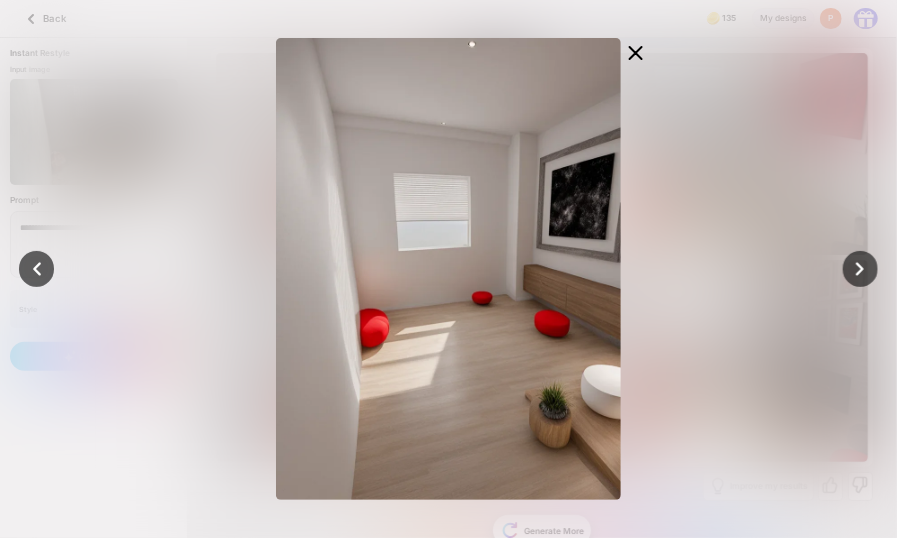 click 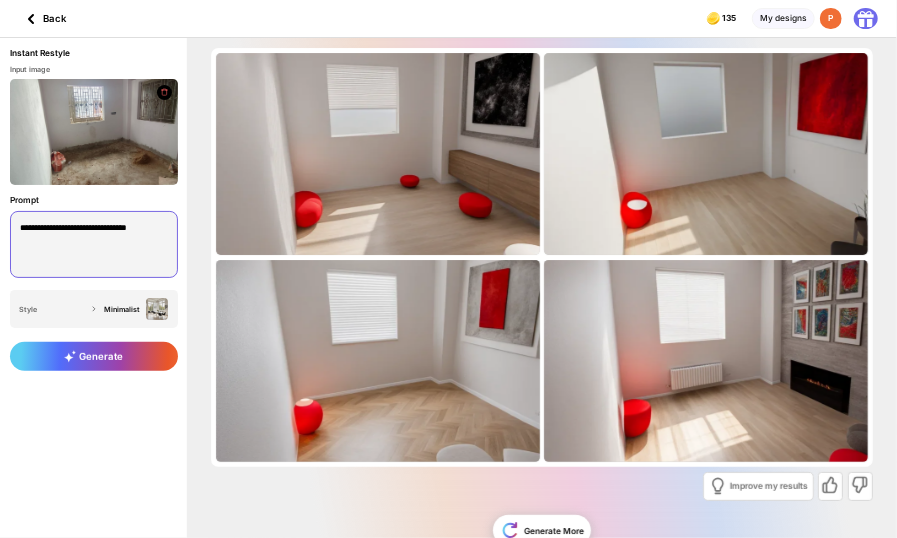 click on "**********" at bounding box center [94, 244] 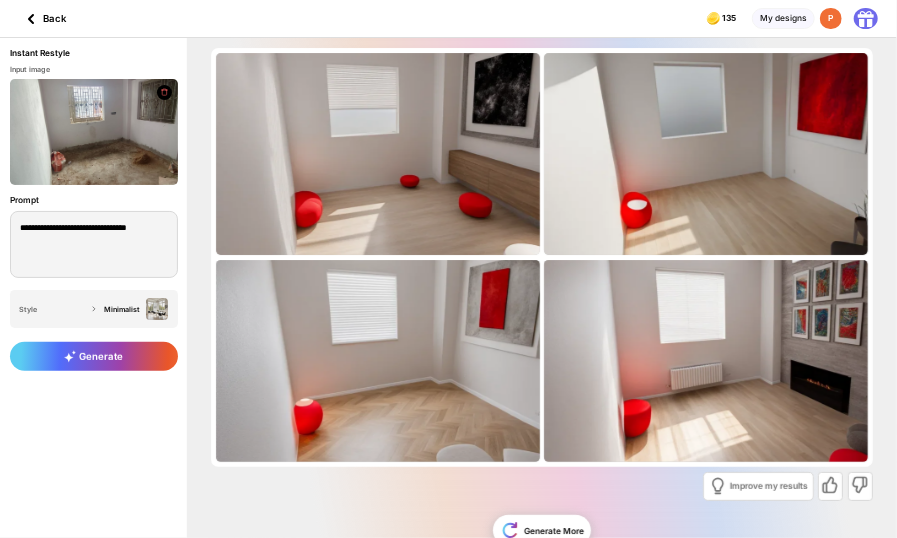 click on "Back" 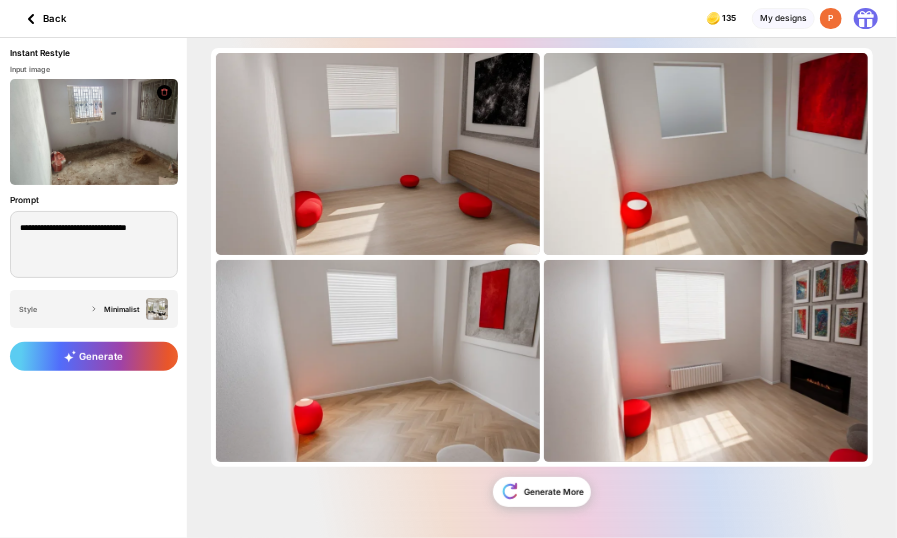 type on "**********" 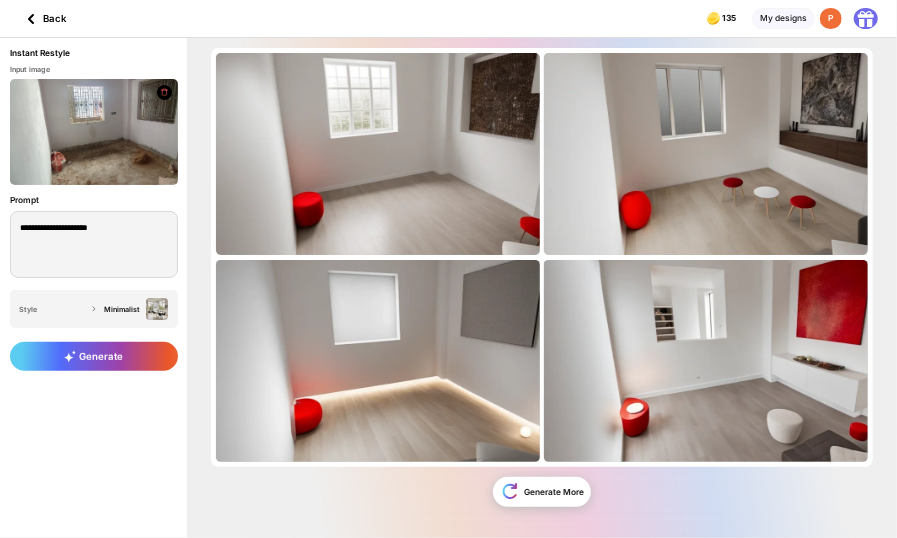 click on "Back" 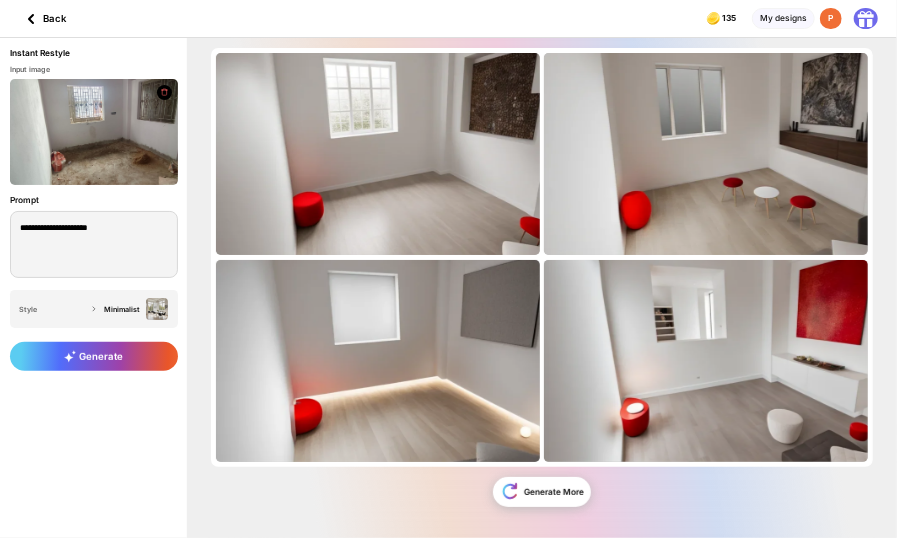 type 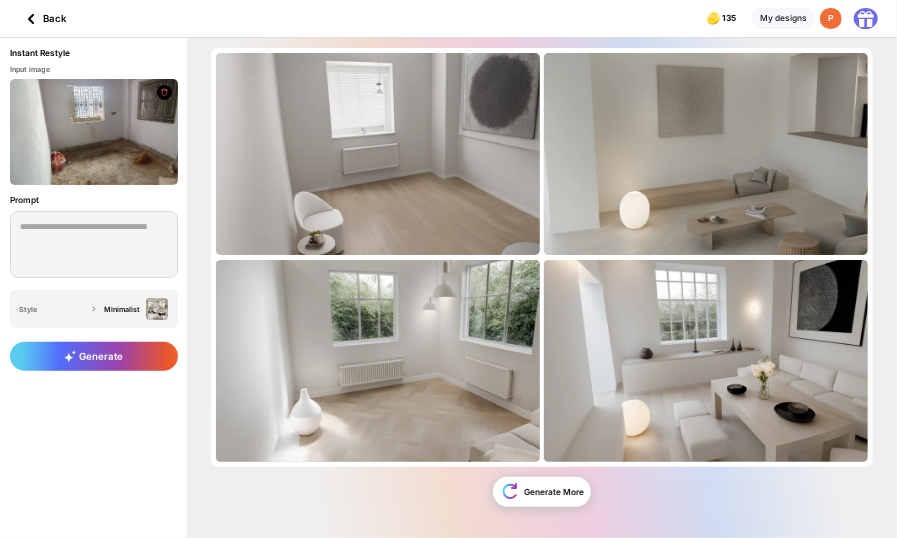 click on "Back" 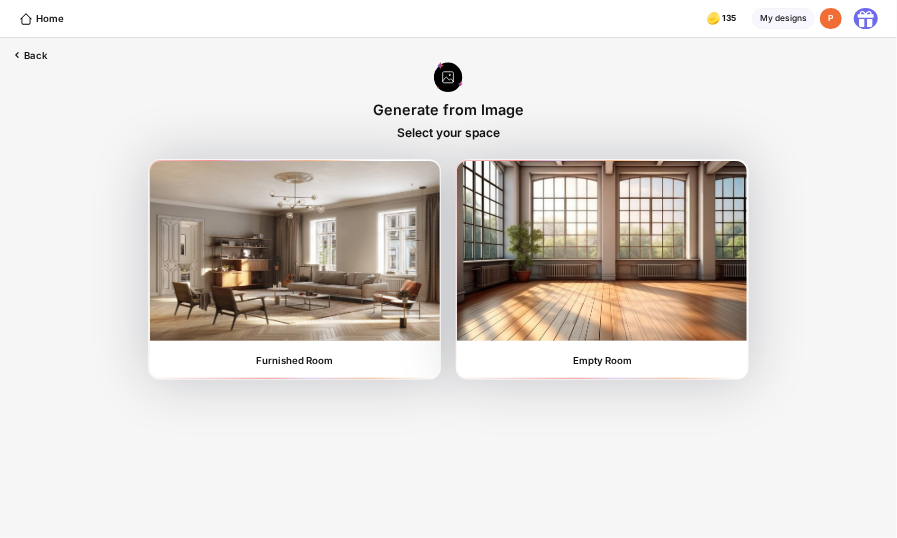 click on "Home" 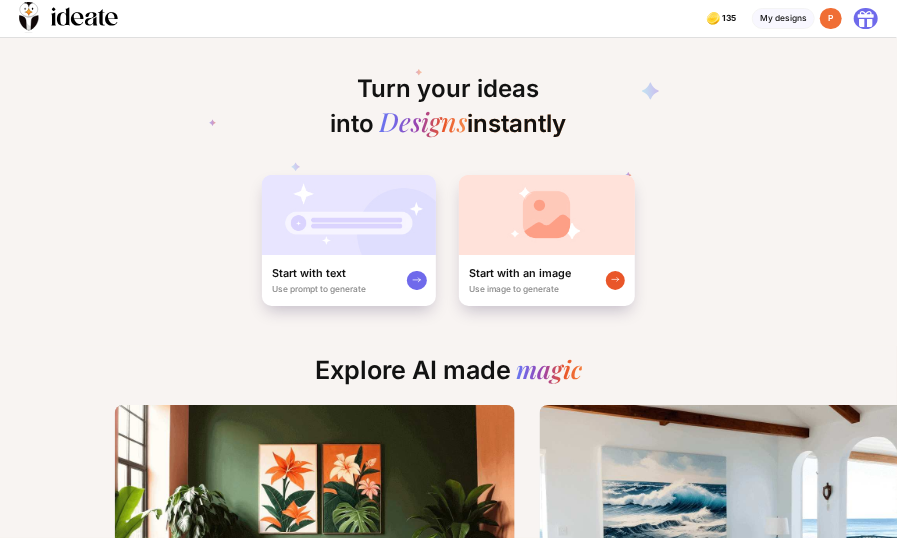 scroll, scrollTop: 0, scrollLeft: 3, axis: horizontal 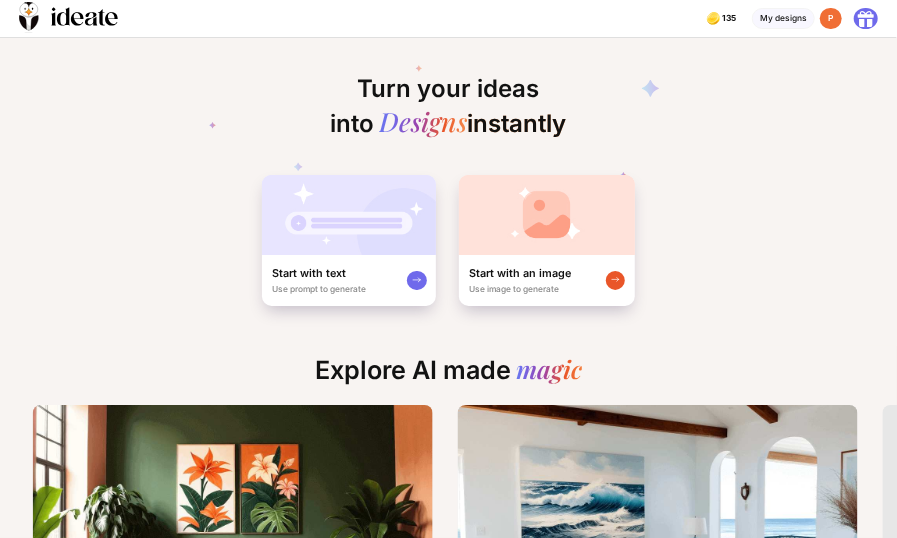click at bounding box center (349, 215) 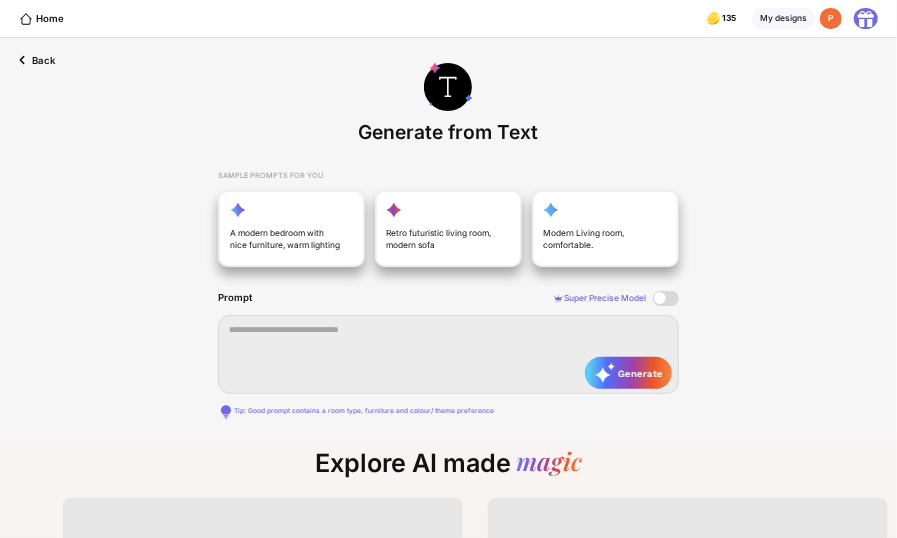 click on "A modern bedroom with nice furniture, warm lighting" at bounding box center (286, 241) 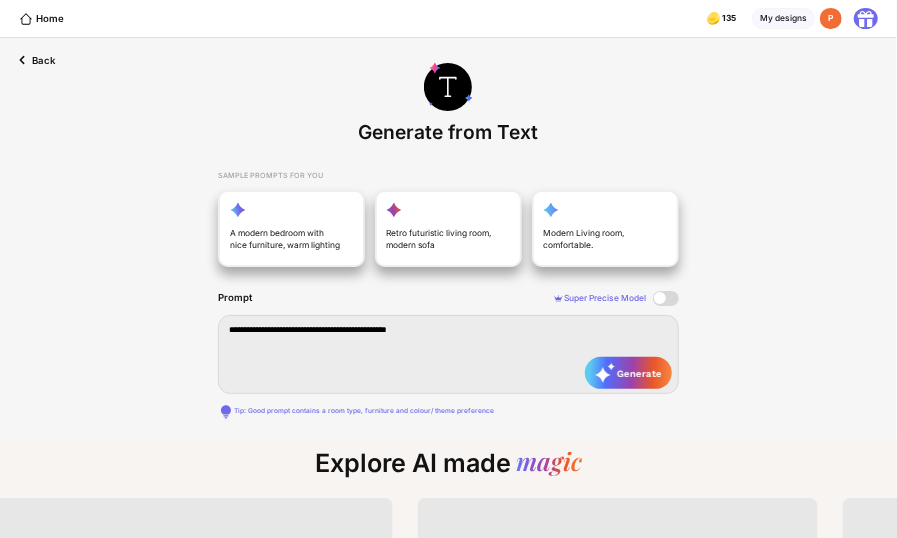 click on "Back" at bounding box center [33, 60] 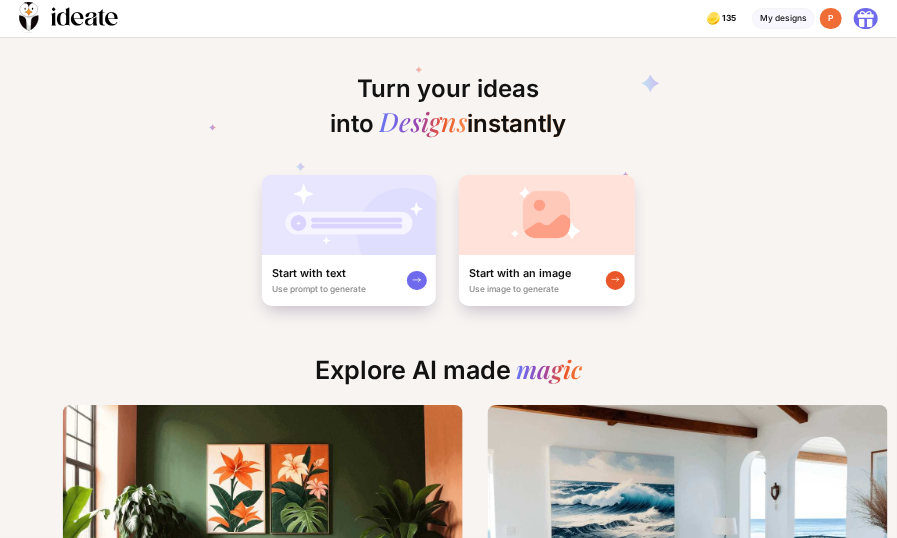 click at bounding box center [546, 215] 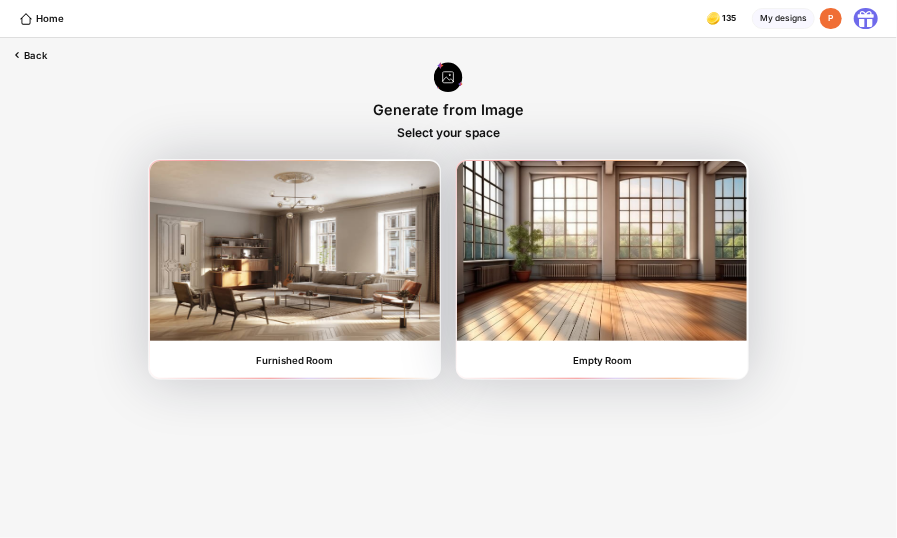 click at bounding box center (602, 251) 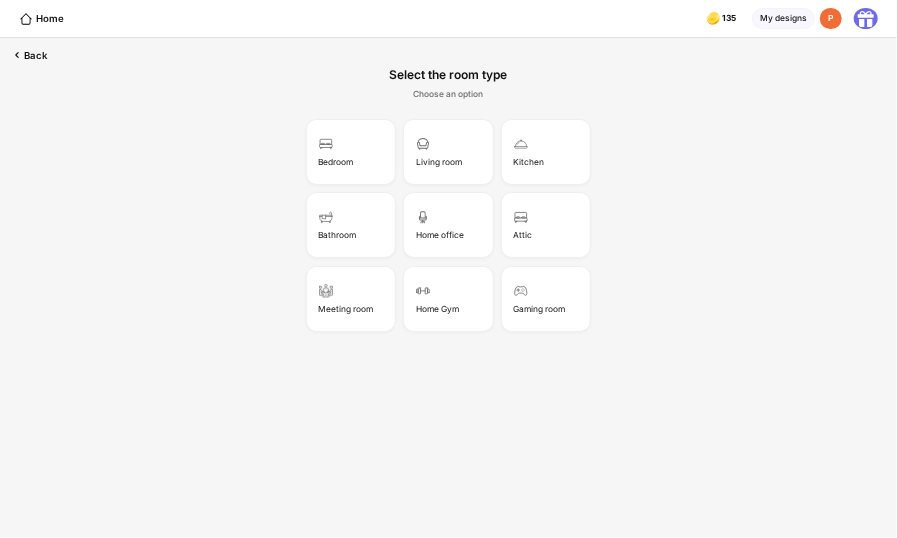 click on "Back" at bounding box center (28, 55) 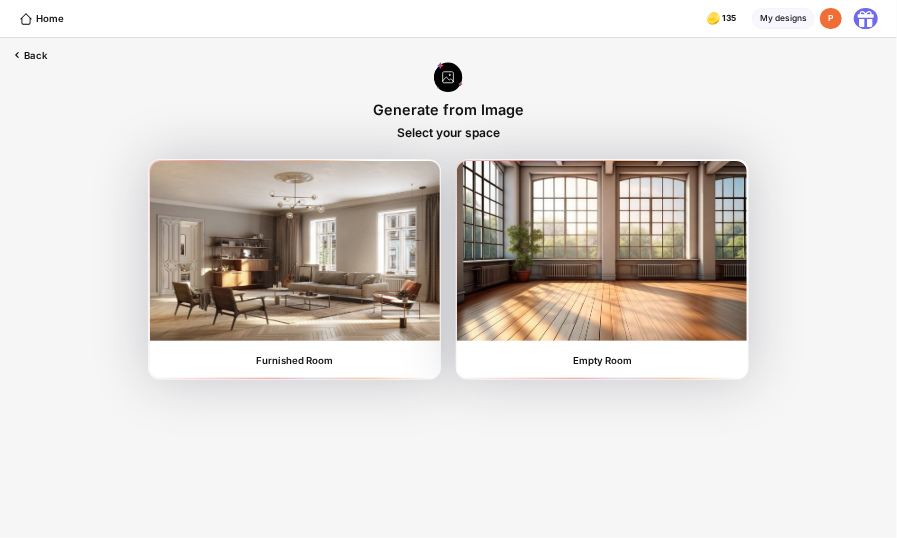 click at bounding box center [295, 251] 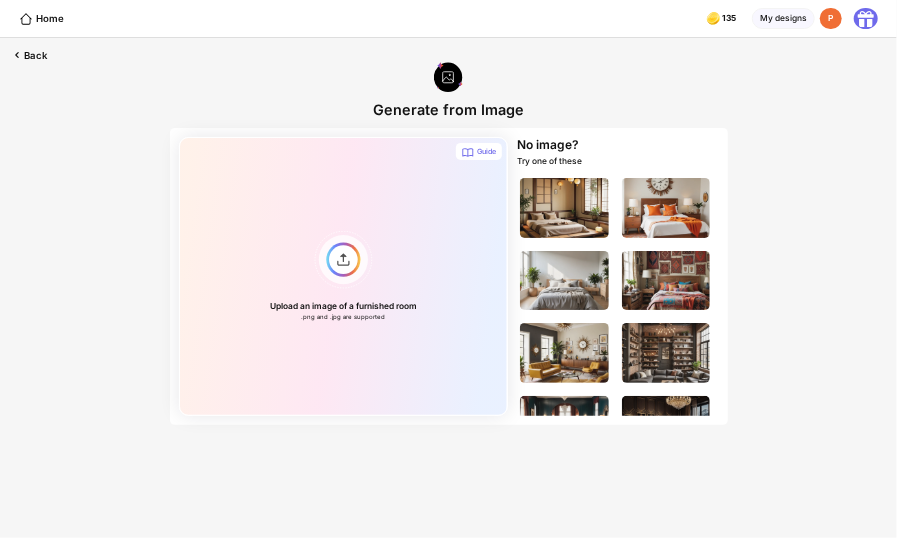 click at bounding box center (564, 280) 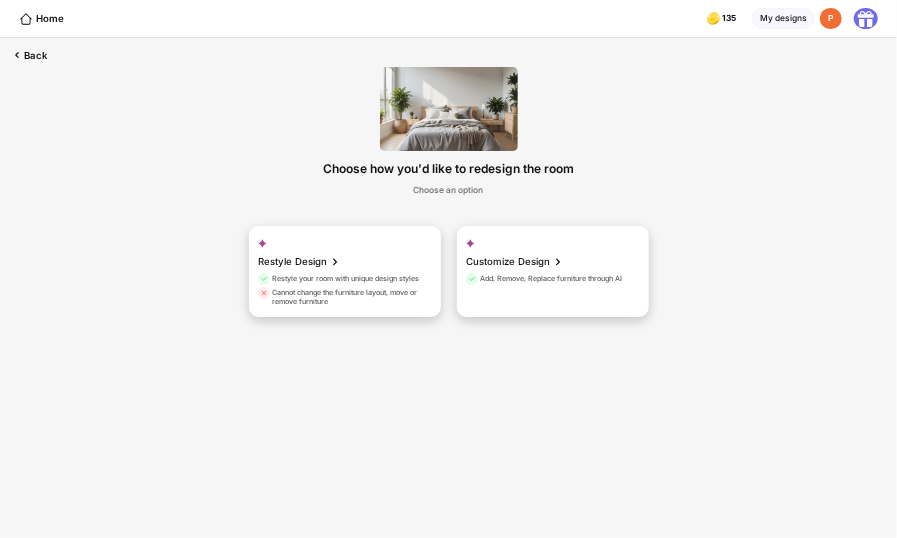 click on "Restyle your room with unique design styles" at bounding box center (338, 281) 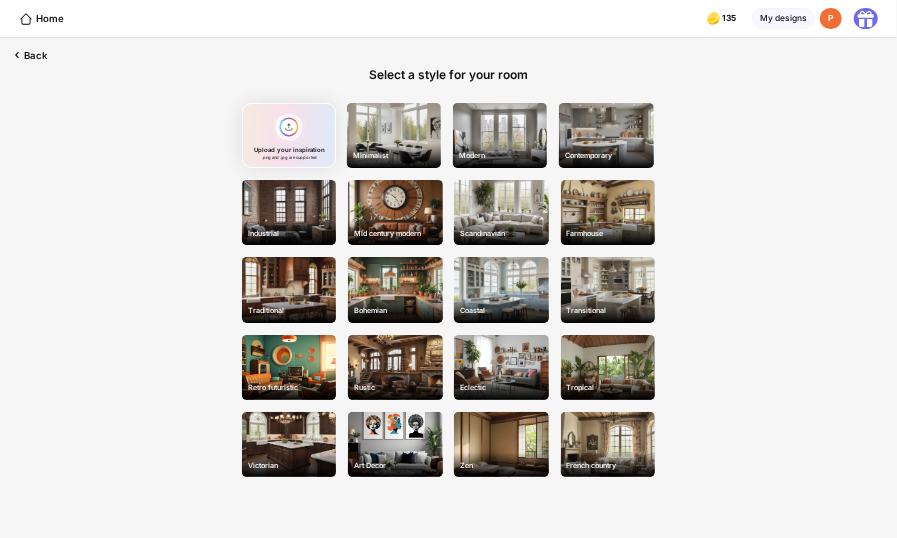 click on "Back" at bounding box center [28, 55] 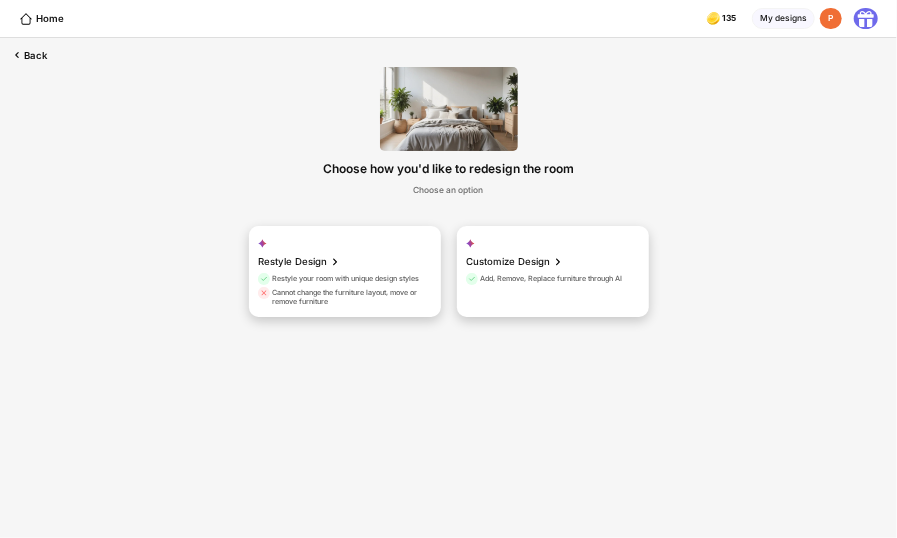click on "Add, Remove, Replace furniture through AI" at bounding box center (544, 281) 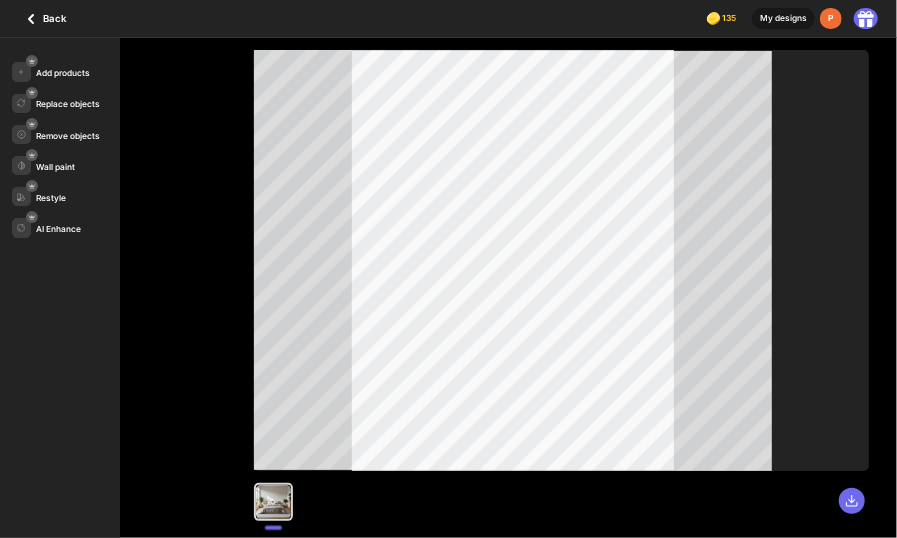 click 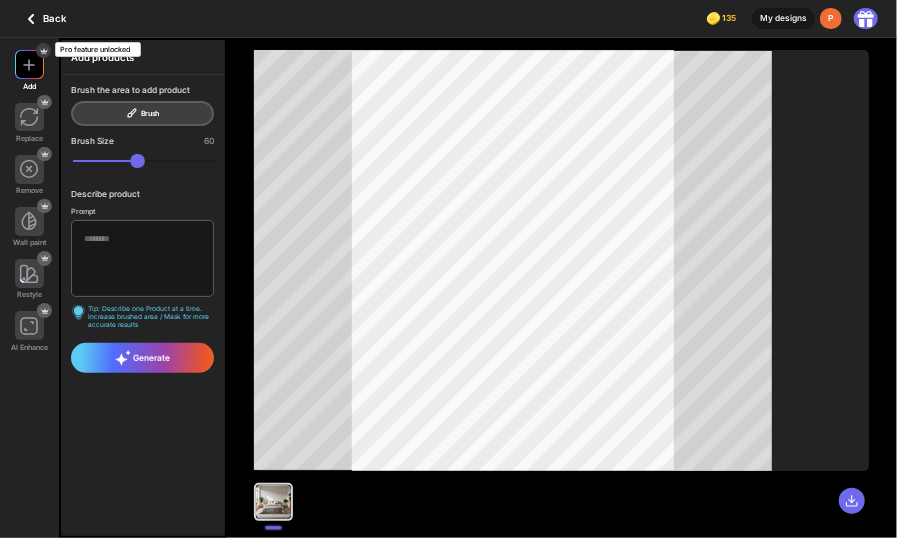 click at bounding box center (0, 0) 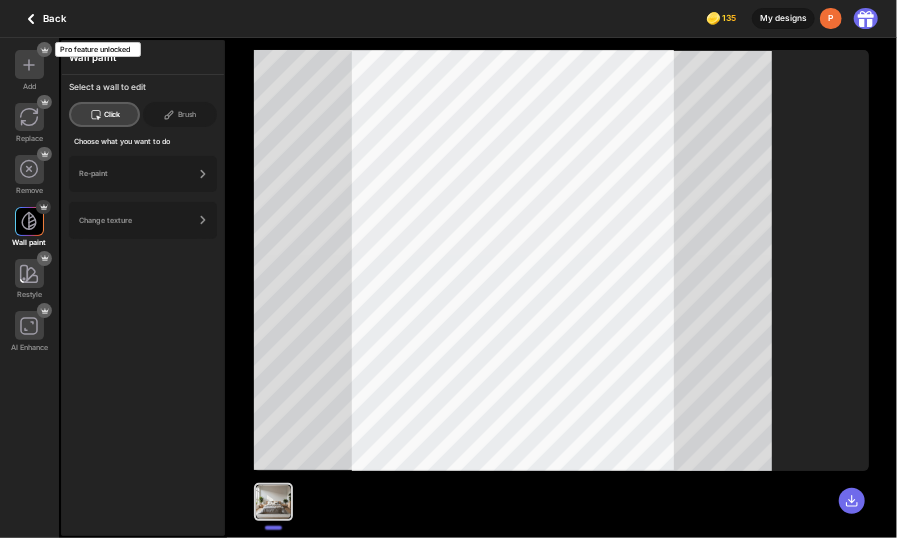 click on "Brush" 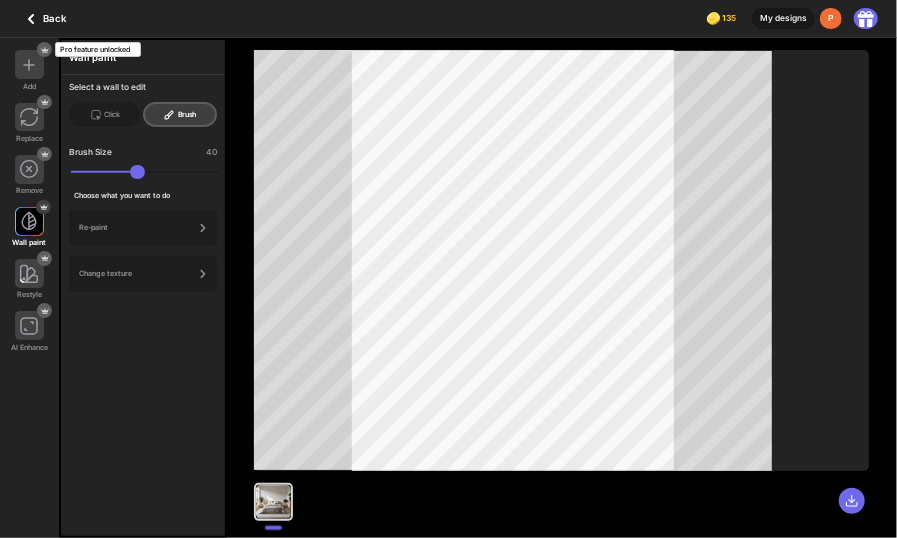 type on "**" 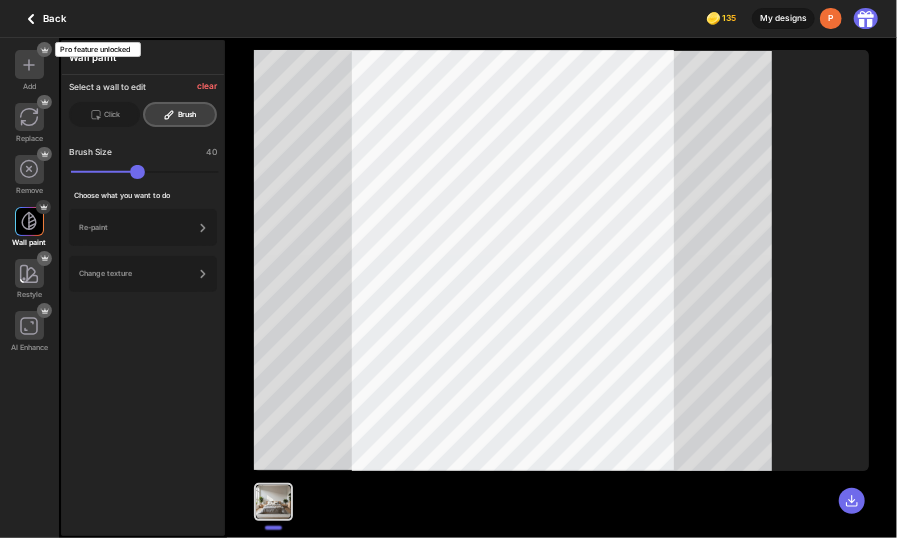 click on "Re-paint" at bounding box center [136, 227] 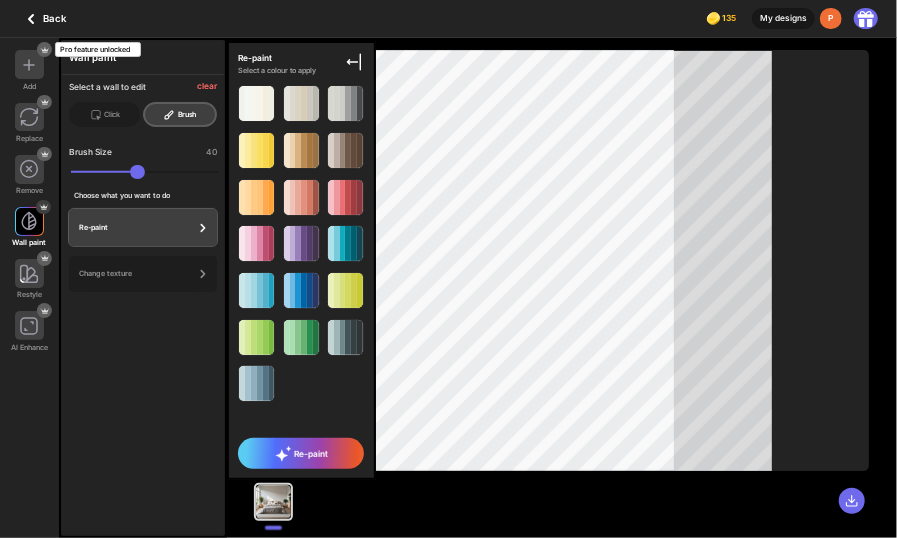 click on "Change texture" at bounding box center (136, 273) 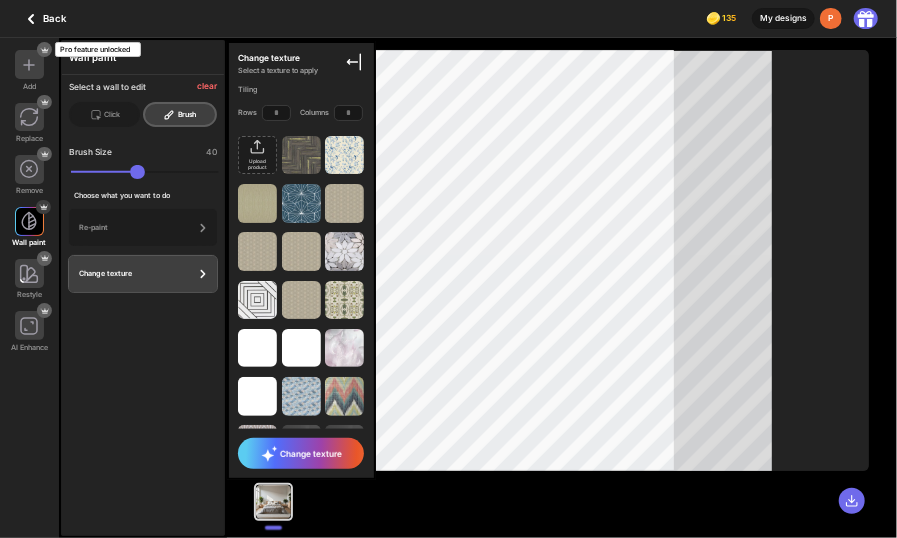 click on "Change texture" at bounding box center (136, 273) 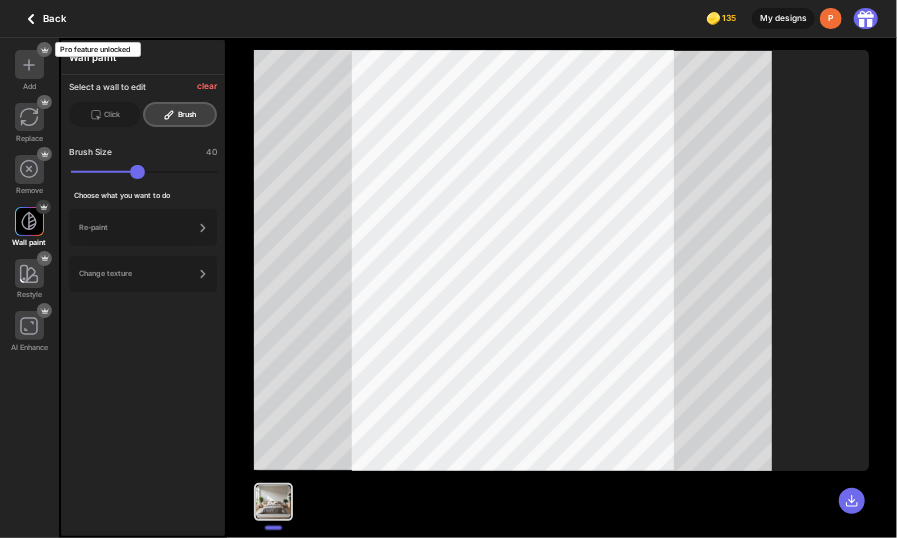 click at bounding box center (29, 325) 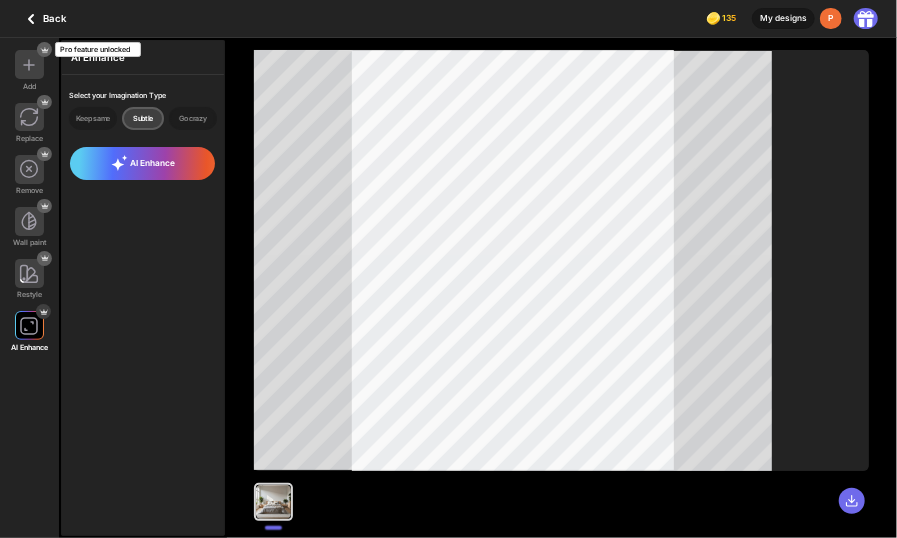 click on "AI Enhance" at bounding box center (142, 163) 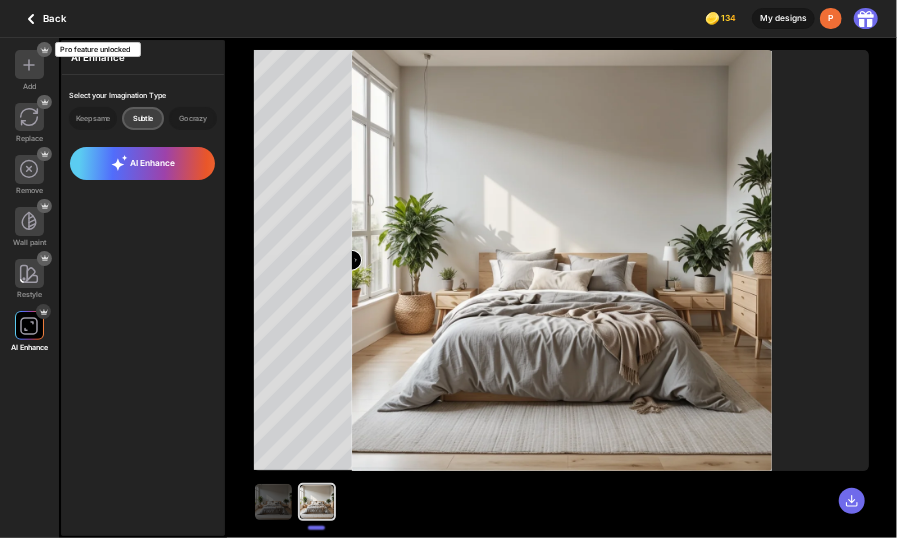 type on "*" 